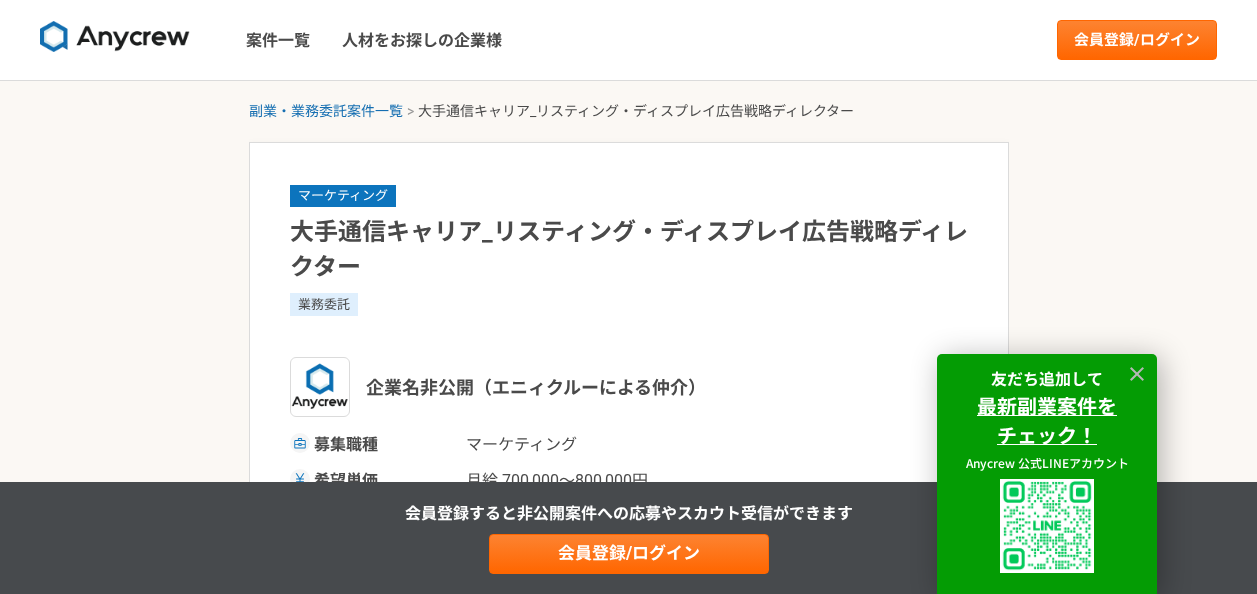 scroll, scrollTop: 0, scrollLeft: 0, axis: both 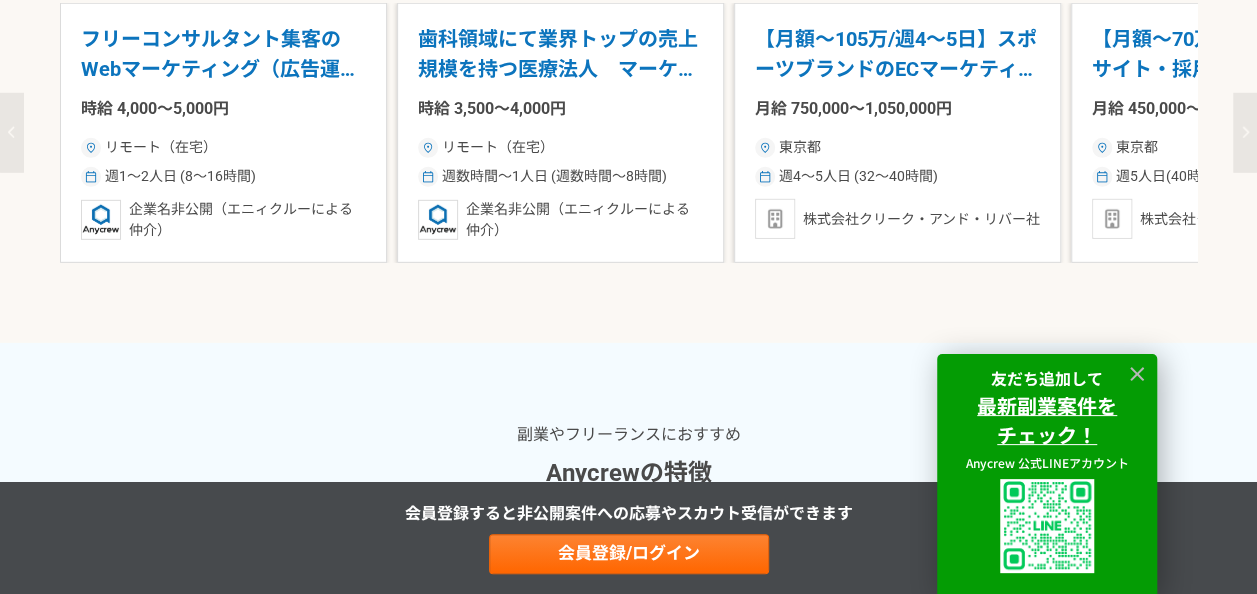 click on "歯科領域にて業界トップの売上規模を持つ医療法人　マーケティングアドバイザー" at bounding box center [560, 54] 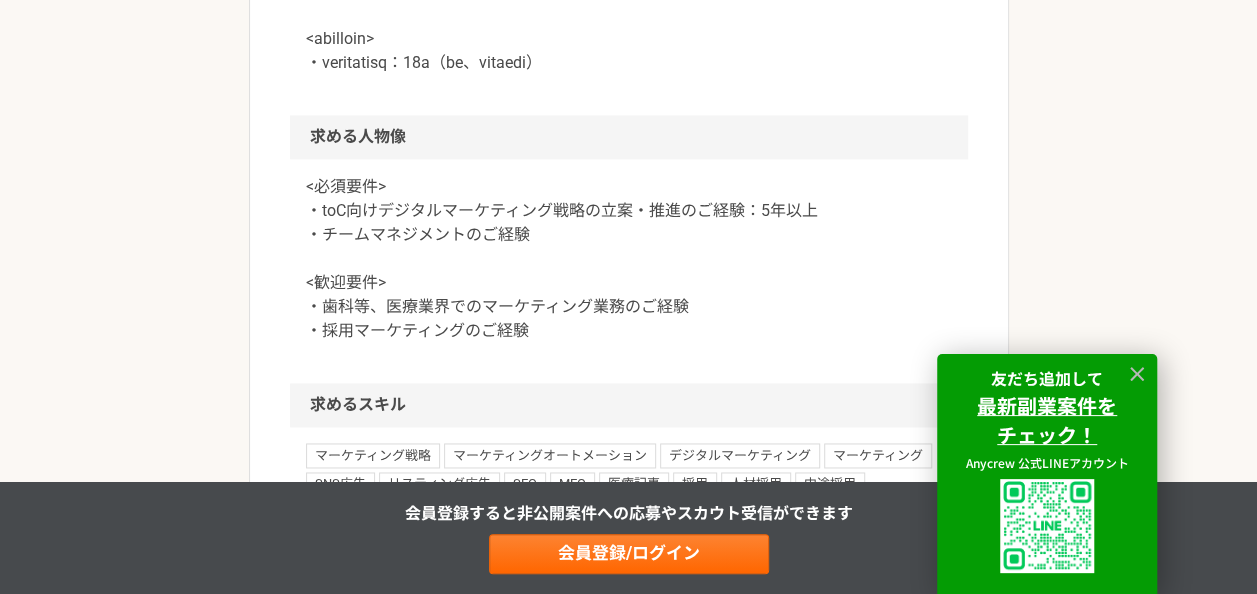 scroll, scrollTop: 1400, scrollLeft: 0, axis: vertical 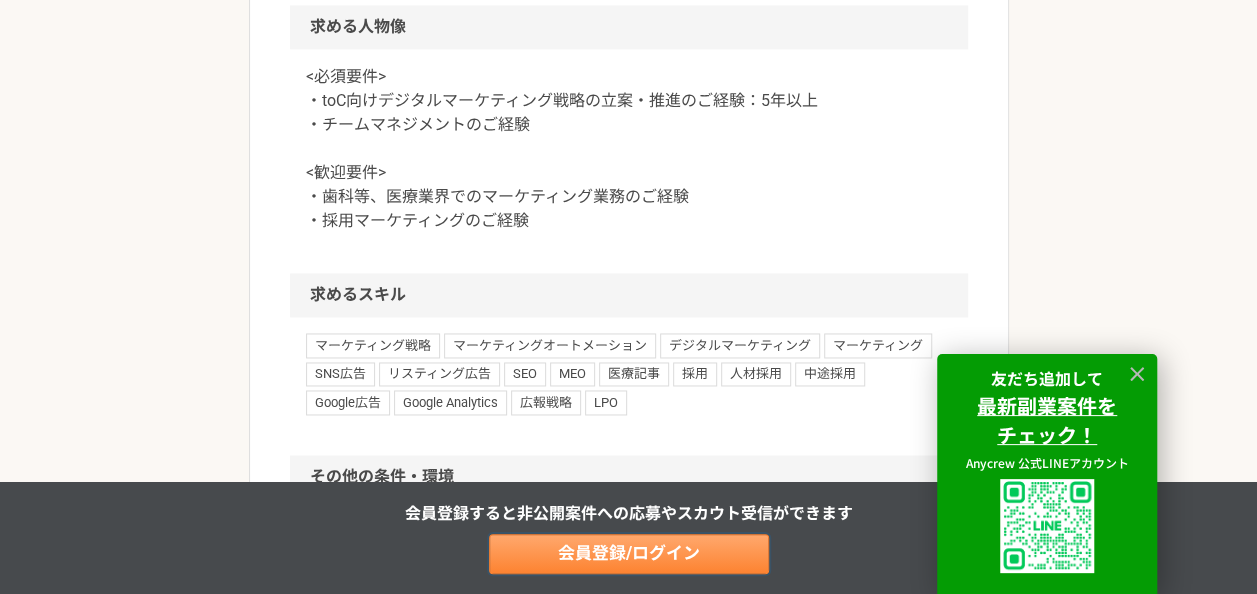 click on "会員登録/ログイン" at bounding box center [629, 554] 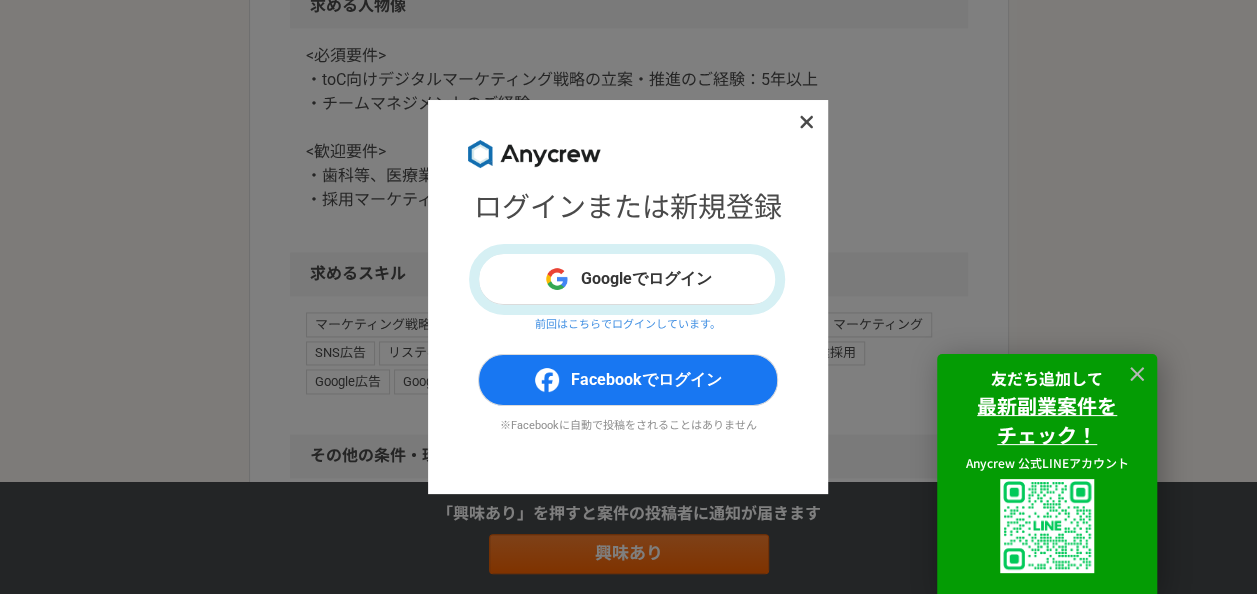 scroll, scrollTop: 1378, scrollLeft: 0, axis: vertical 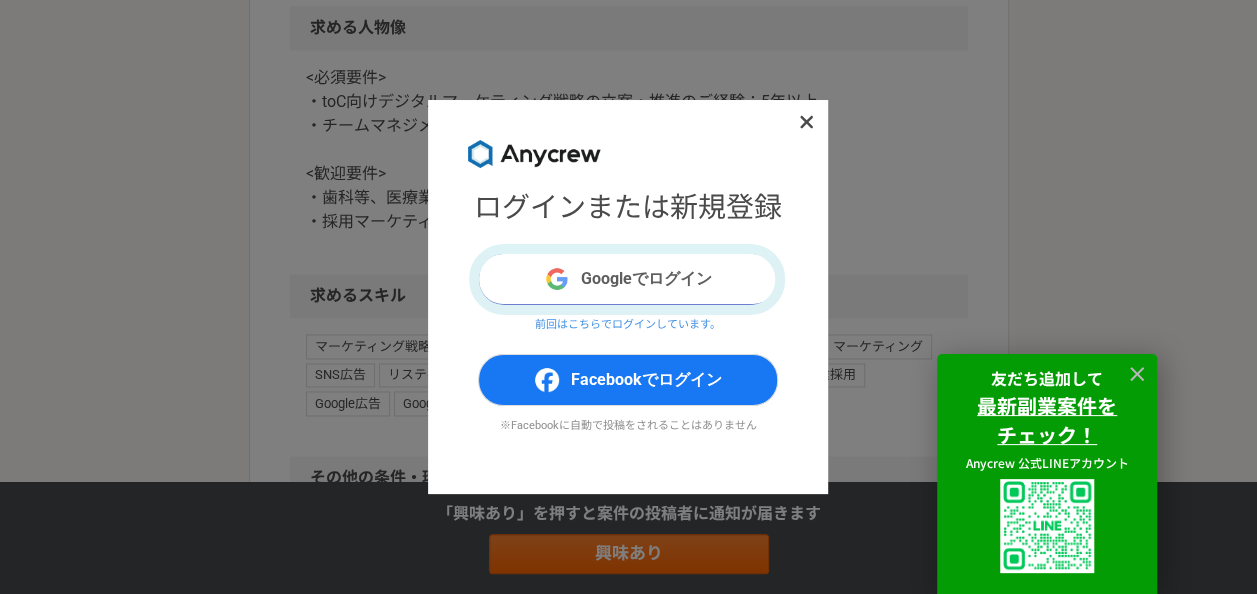 click on "Googleでログイン" at bounding box center (628, 279) 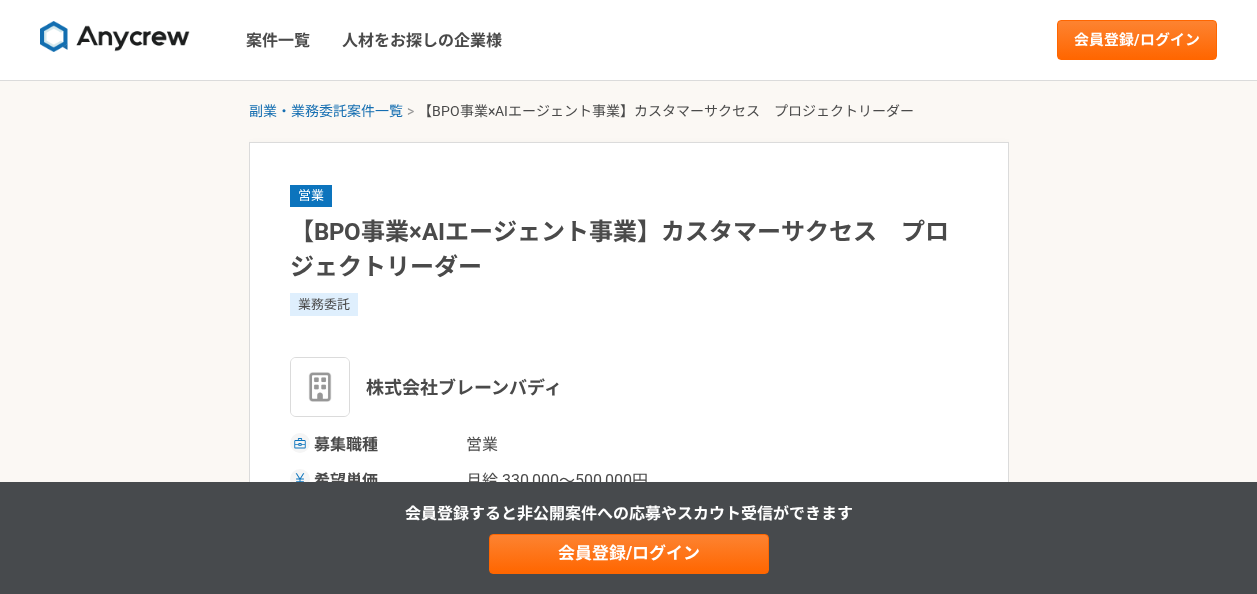 scroll, scrollTop: 0, scrollLeft: 0, axis: both 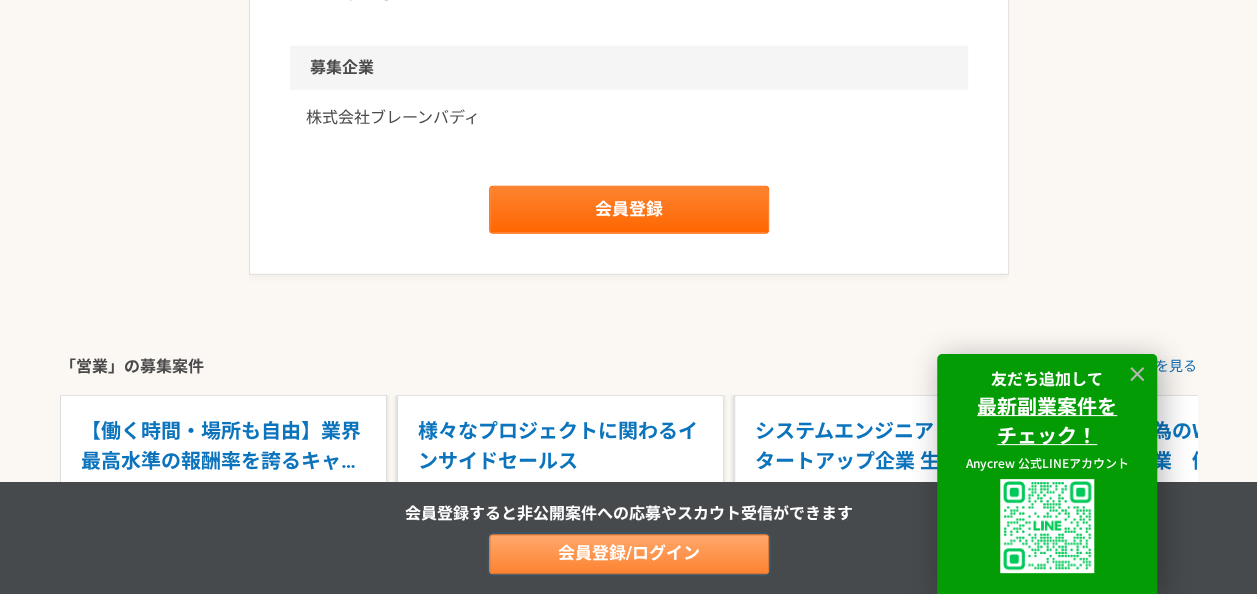 click on "会員登録/ログイン" at bounding box center (629, 554) 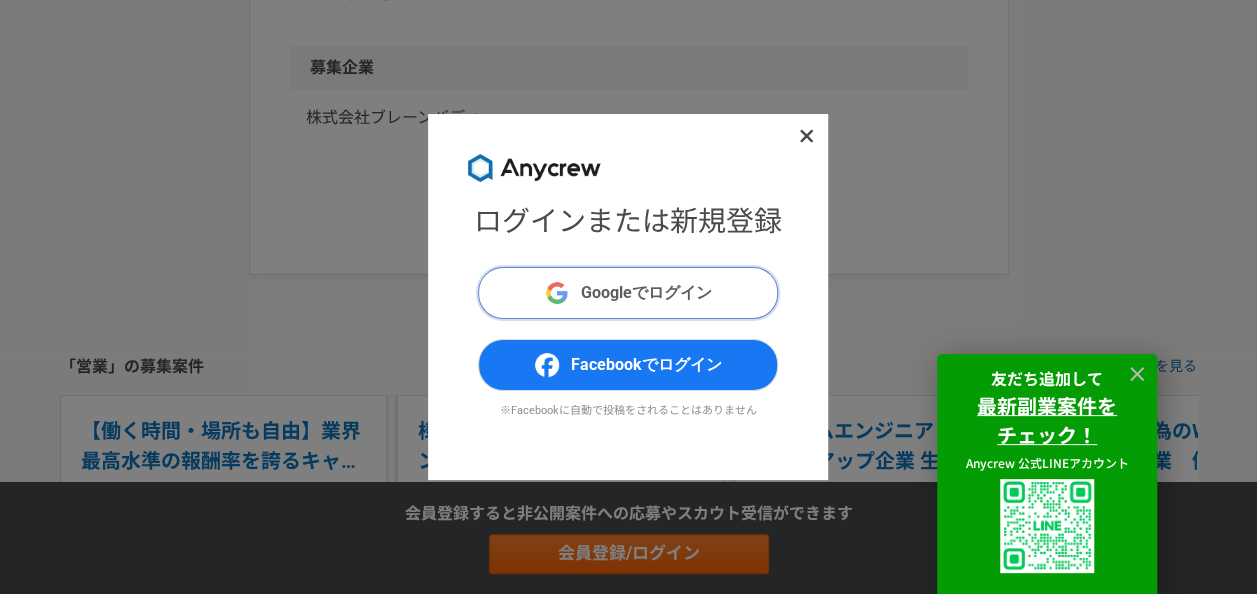 click on "Googleでログイン" at bounding box center [628, 293] 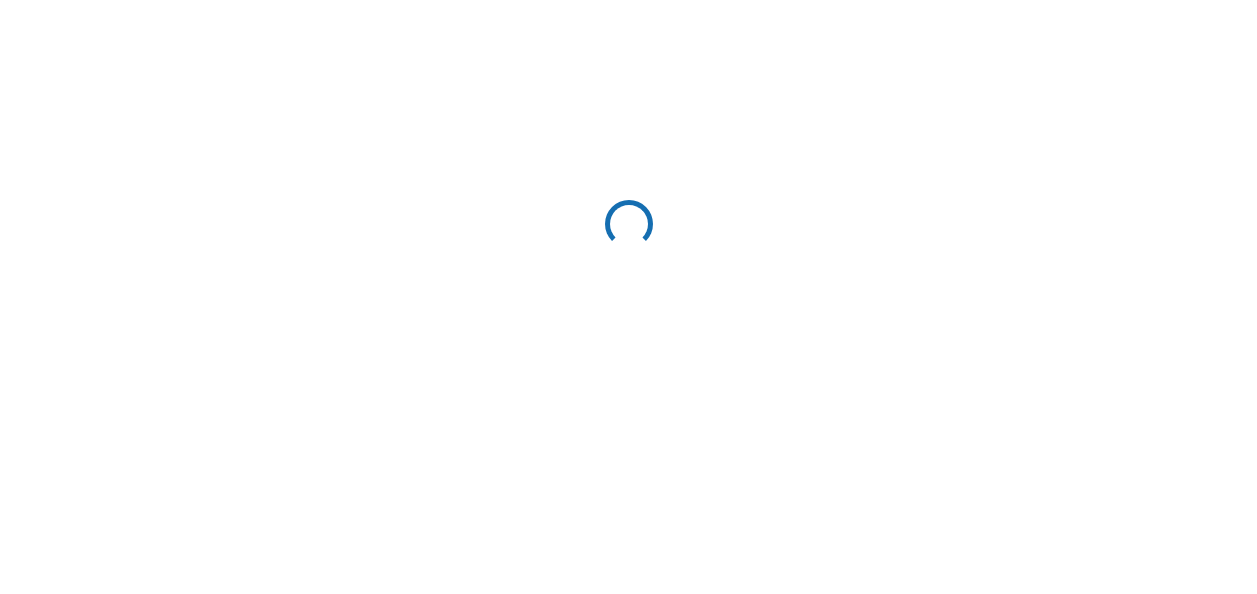 scroll, scrollTop: 0, scrollLeft: 0, axis: both 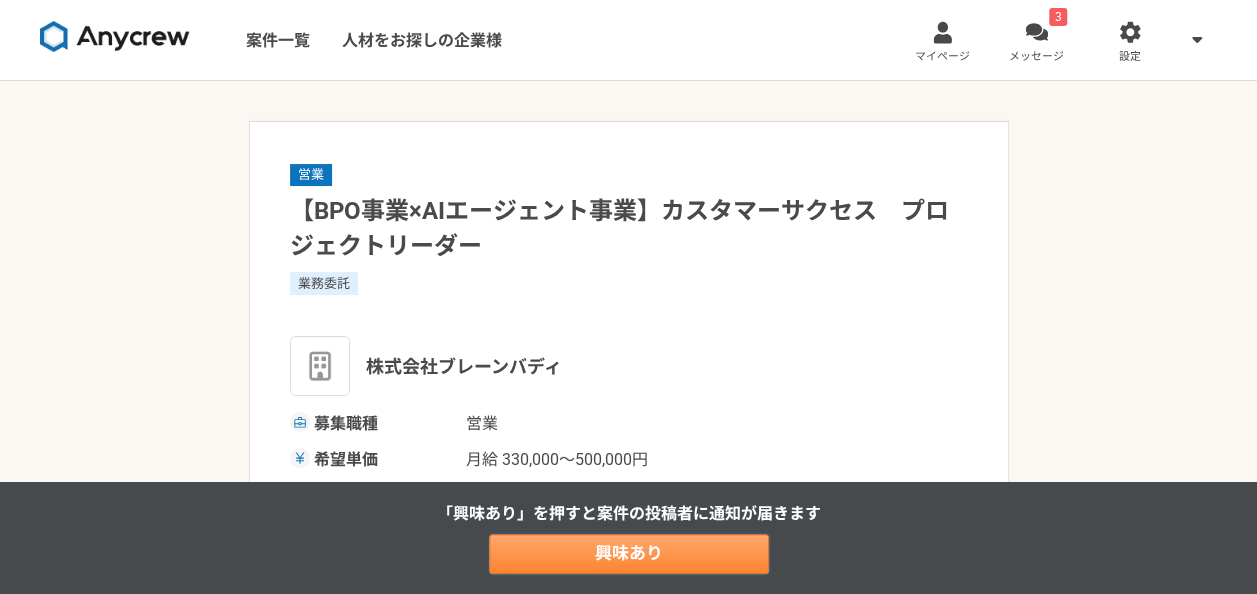 click on "興味あり" at bounding box center (629, 554) 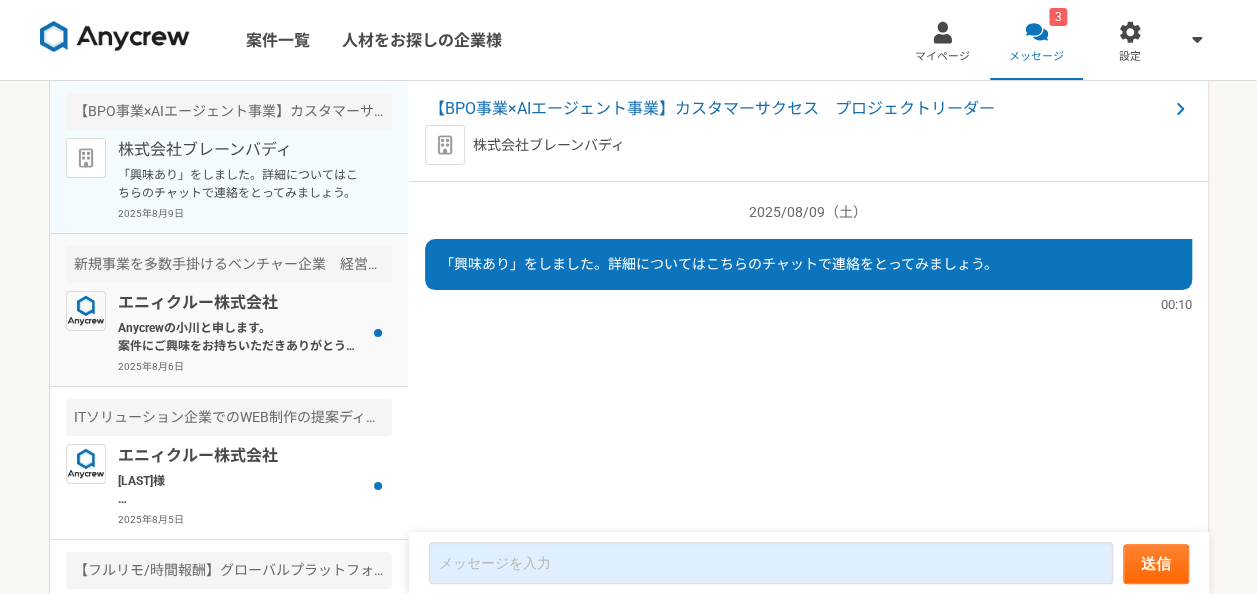 click on "Anycrewの小川と申します。
案件にご興味をお持ちいただきありがとうございます。
ご連絡が遅くなりまして申し訳ございません。
こちらの案件ですが、下記条件が必須となりますため、
対応可否をいただくことは可能でしょうか？
・週2.3回程度東京オフィスへの出社
・英語でのご対応
お手数おかけいたしますが、よろしくお願い致します。" at bounding box center (241, 337) 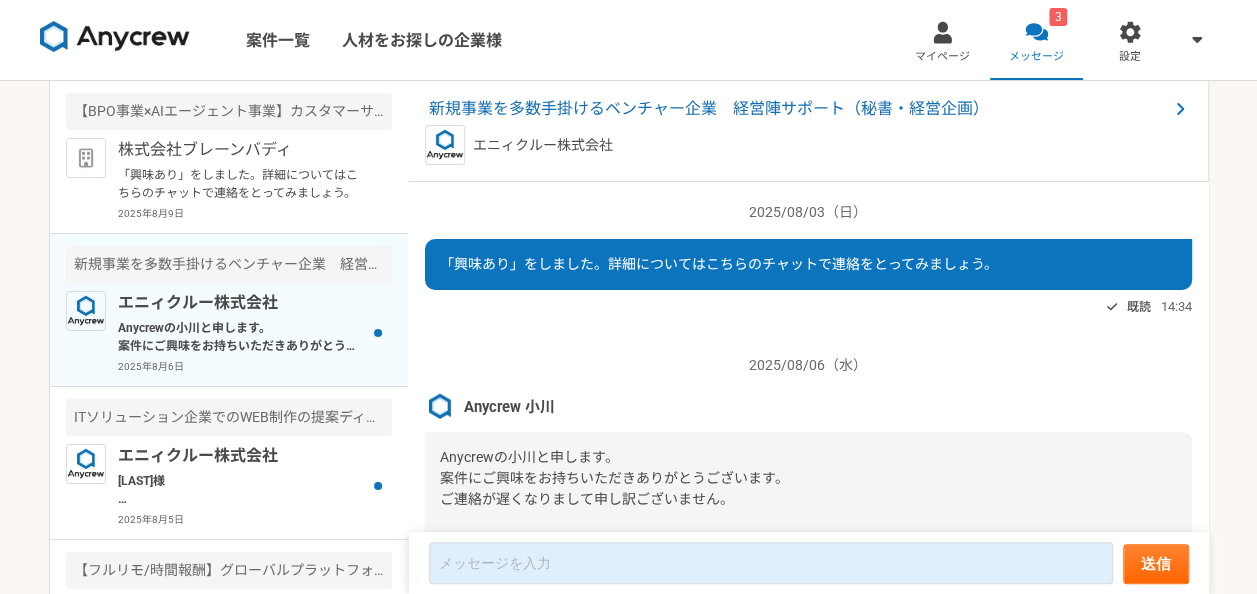 scroll, scrollTop: 221, scrollLeft: 0, axis: vertical 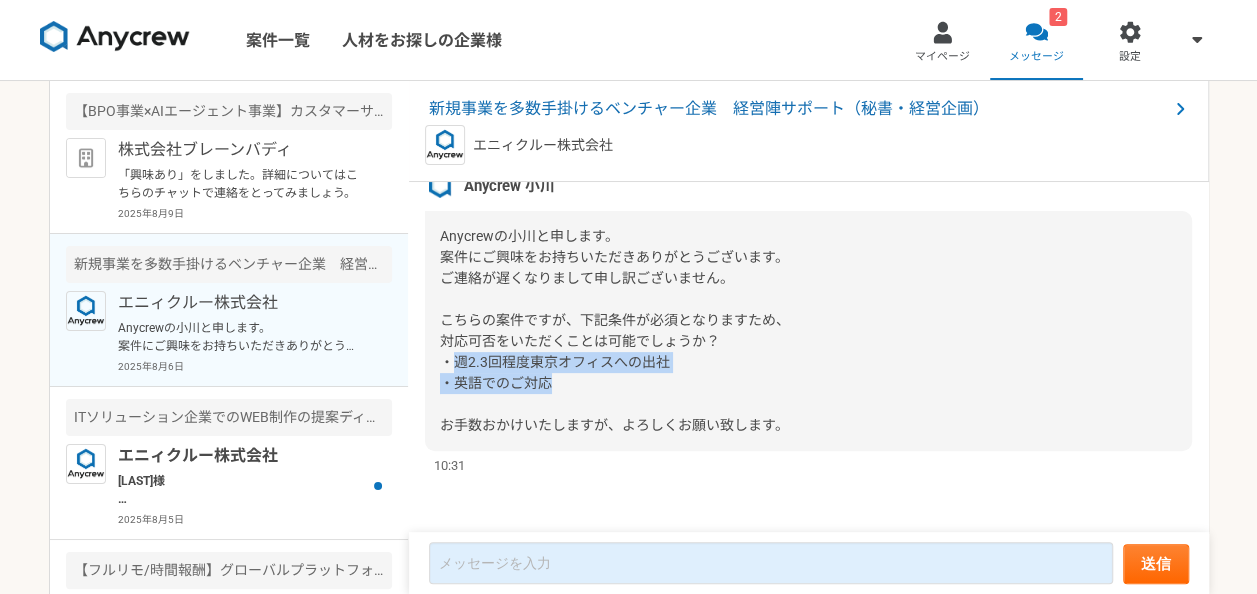 drag, startPoint x: 565, startPoint y: 386, endPoint x: 440, endPoint y: 355, distance: 128.78665 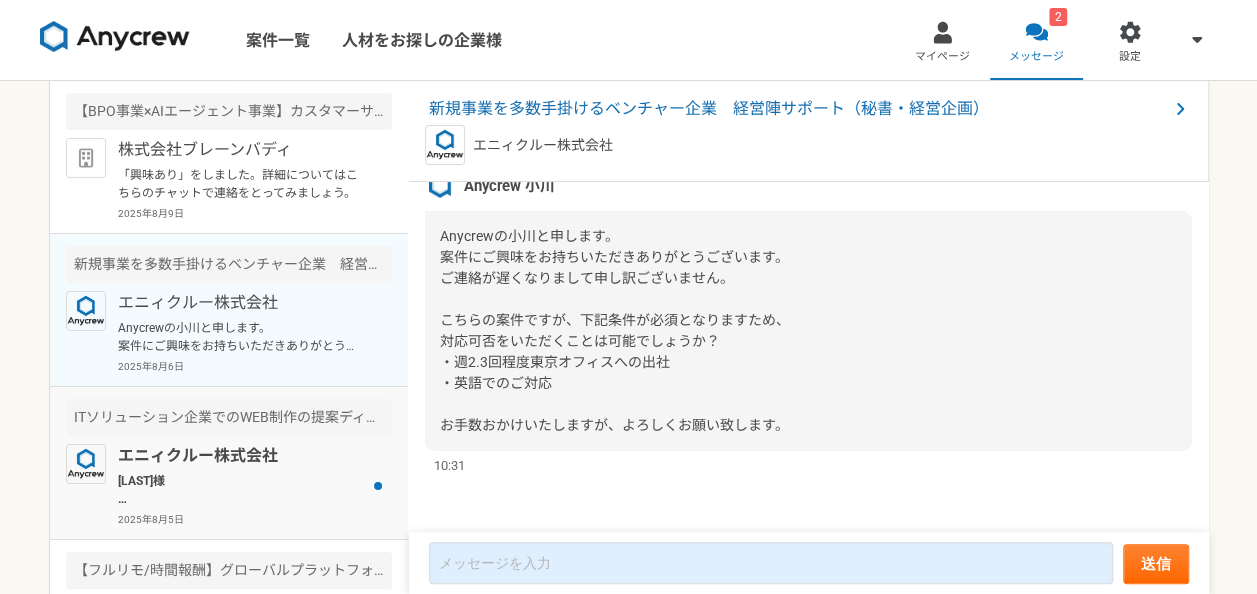 drag, startPoint x: 440, startPoint y: 355, endPoint x: 275, endPoint y: 452, distance: 191.4001 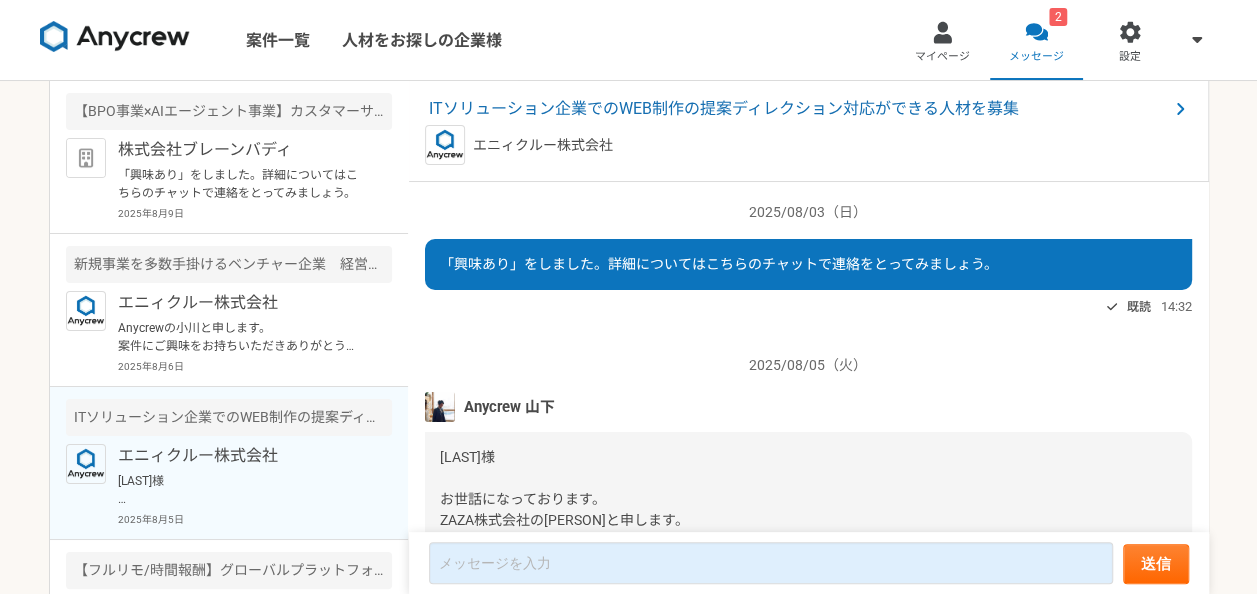 scroll, scrollTop: 158, scrollLeft: 0, axis: vertical 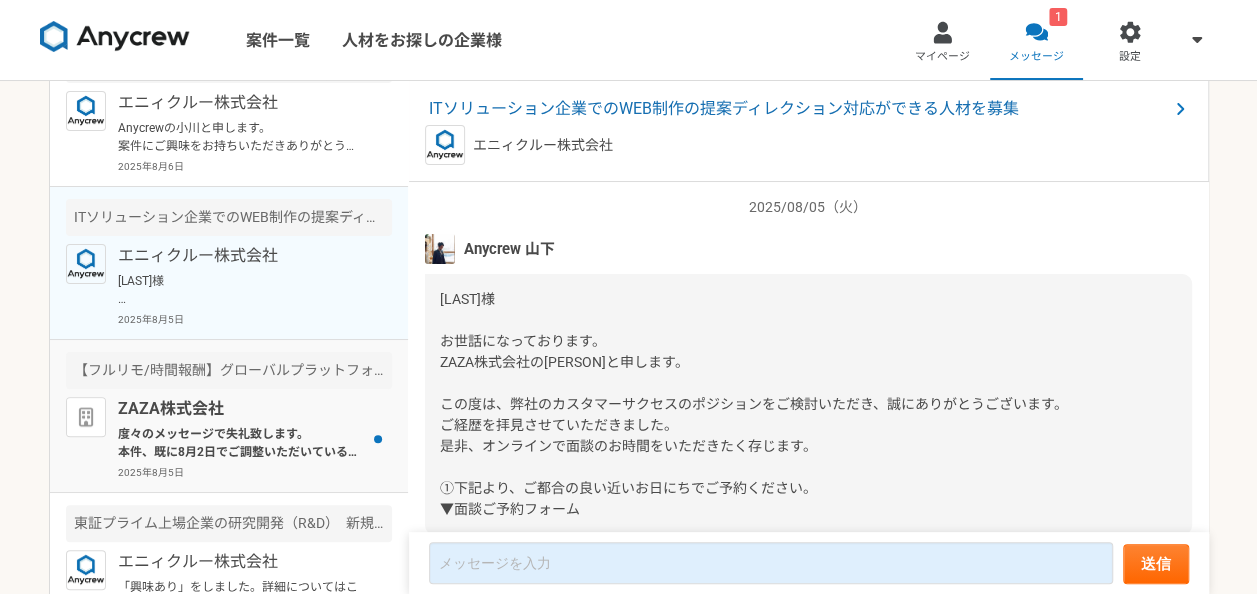 click on "[LAST] [FIRST]様
お世話になっております。
ZAZA株式会社の伊藤でございます。
先日はお時間をいただき、誠にありがとうございました。
慎重に検討させていただいた結果、
今回は業務委託のご依頼には至らない形となりました。
現在多くの方にご応募いただいており、
今回の業務に関しては特定のスキルや経験を重視した選定を行った結果でございます。
今回はご縁がなく残念ではございますが、
また別の機会にご一緒できましたら幸いです。
改めまして、この度は弊社案件にご関心をお寄せいただき、ありがとうございました。
ZAZA株式会社
伊藤" at bounding box center (241, 443) 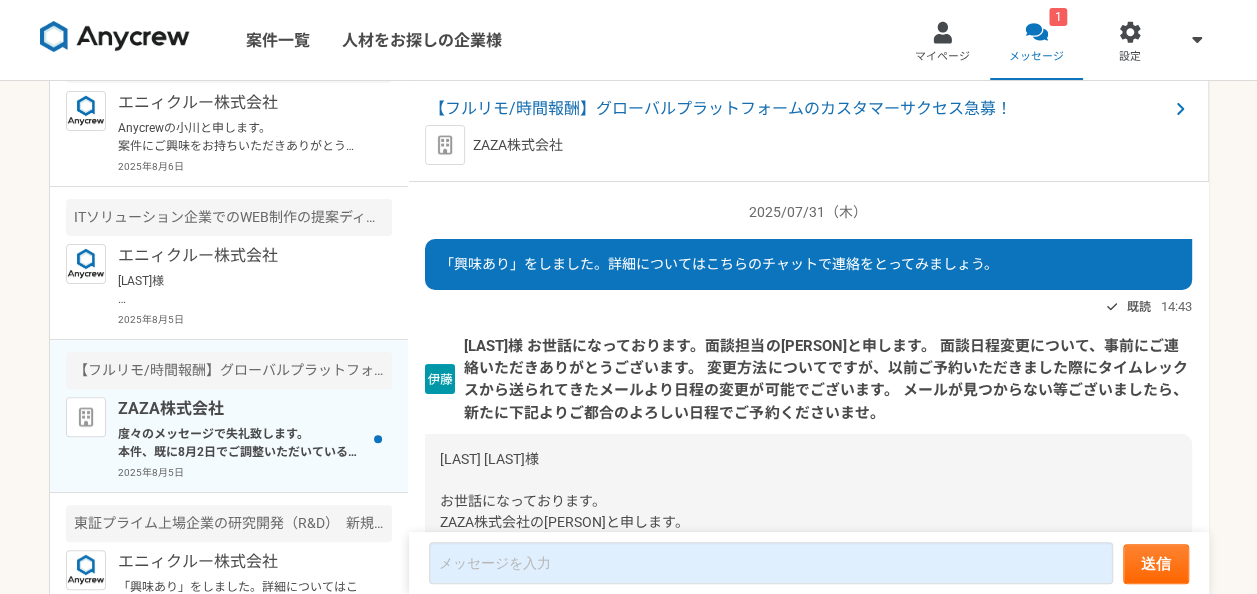 scroll, scrollTop: 3340, scrollLeft: 0, axis: vertical 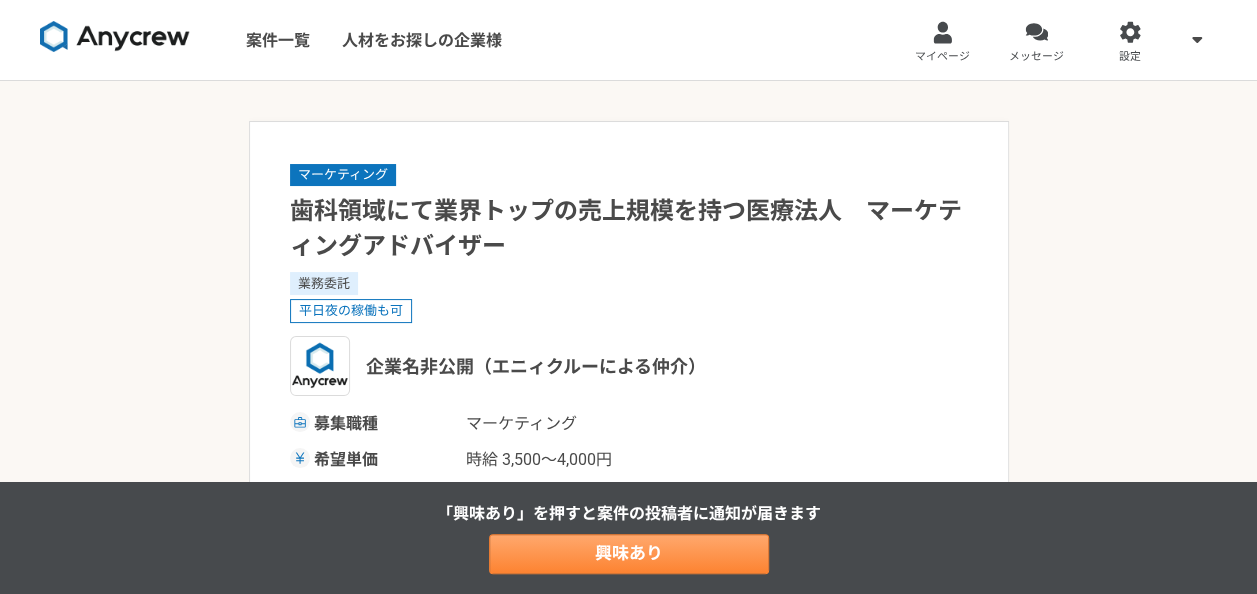 click on "「興味あり」を押すと 案件の投稿者に通知が届きます 興味あり" at bounding box center (628, 538) 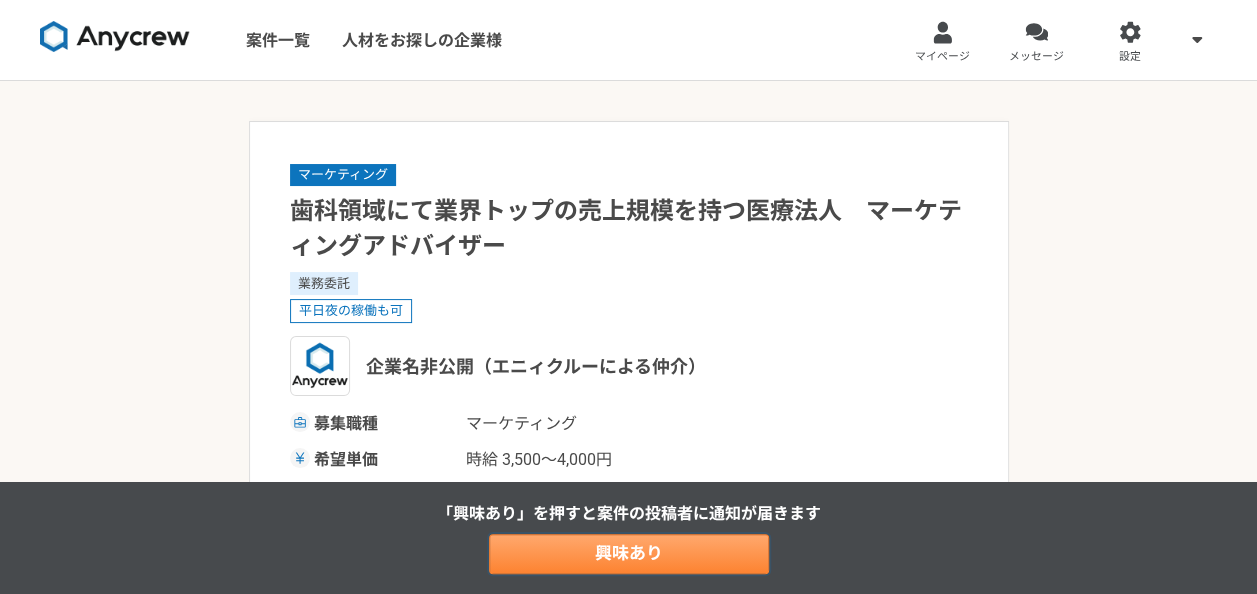 click on "興味あり" at bounding box center (629, 554) 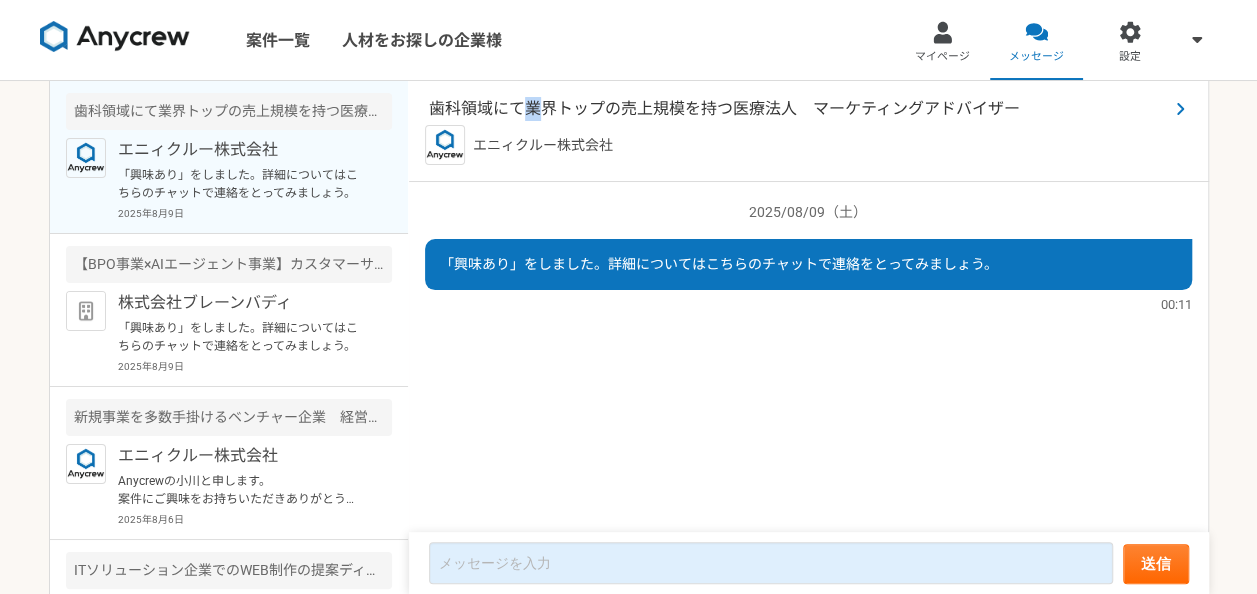 click on "歯科領域にて業界トップの売上規模を持つ医療法人　マーケティングアドバイザー" at bounding box center [798, 109] 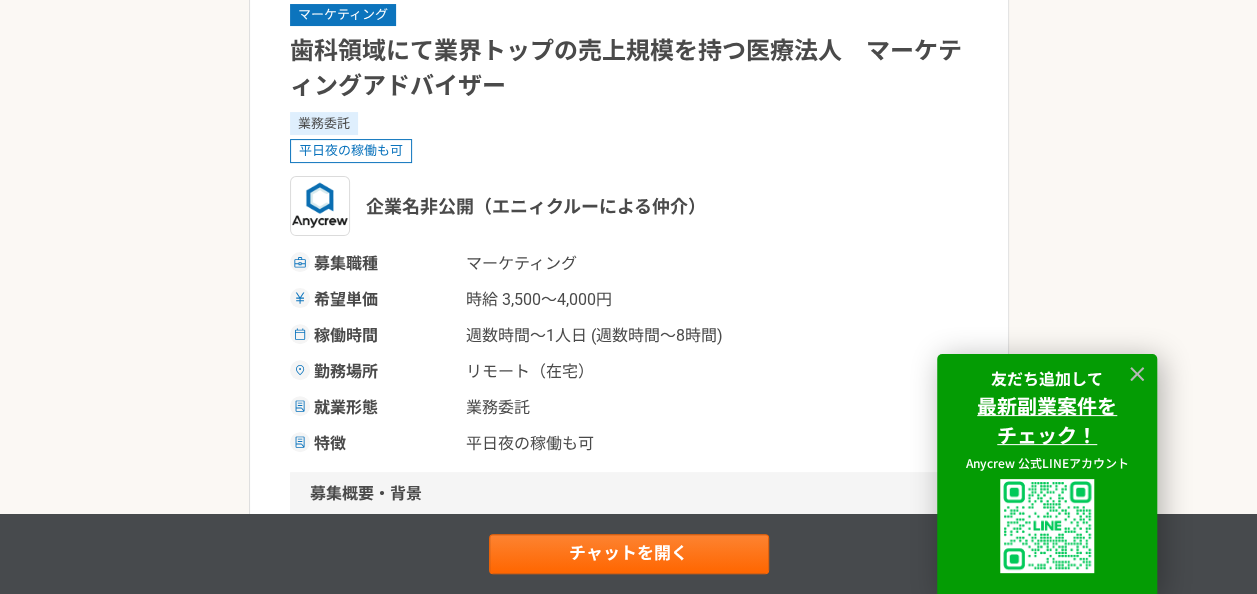 scroll, scrollTop: 0, scrollLeft: 0, axis: both 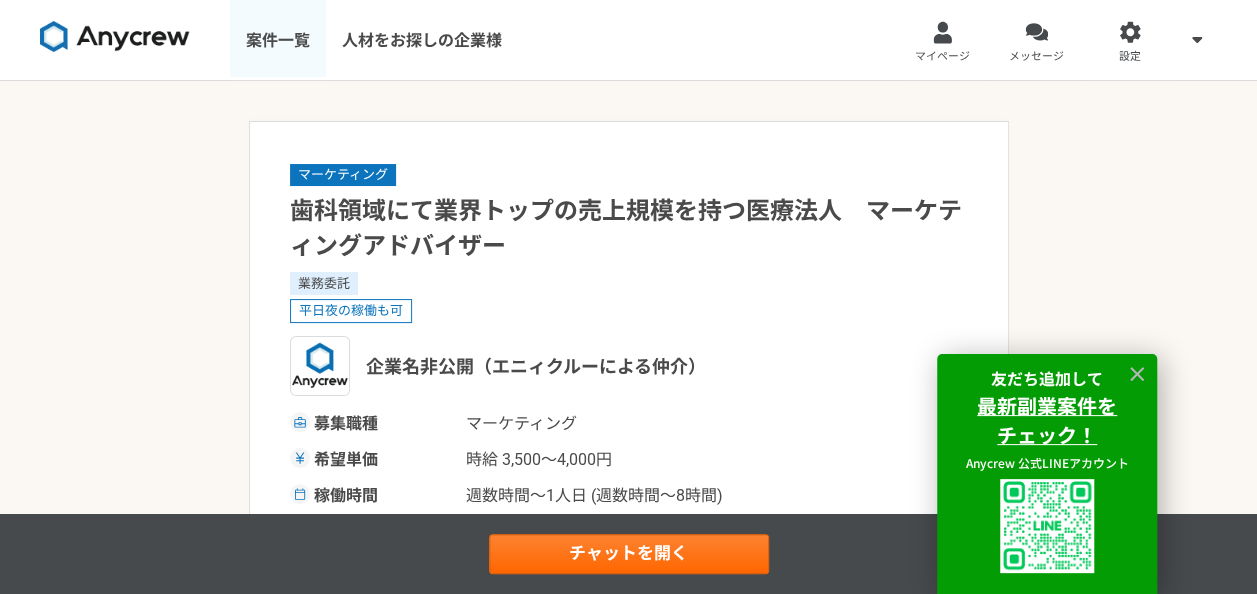 click on "案件一覧" at bounding box center [278, 40] 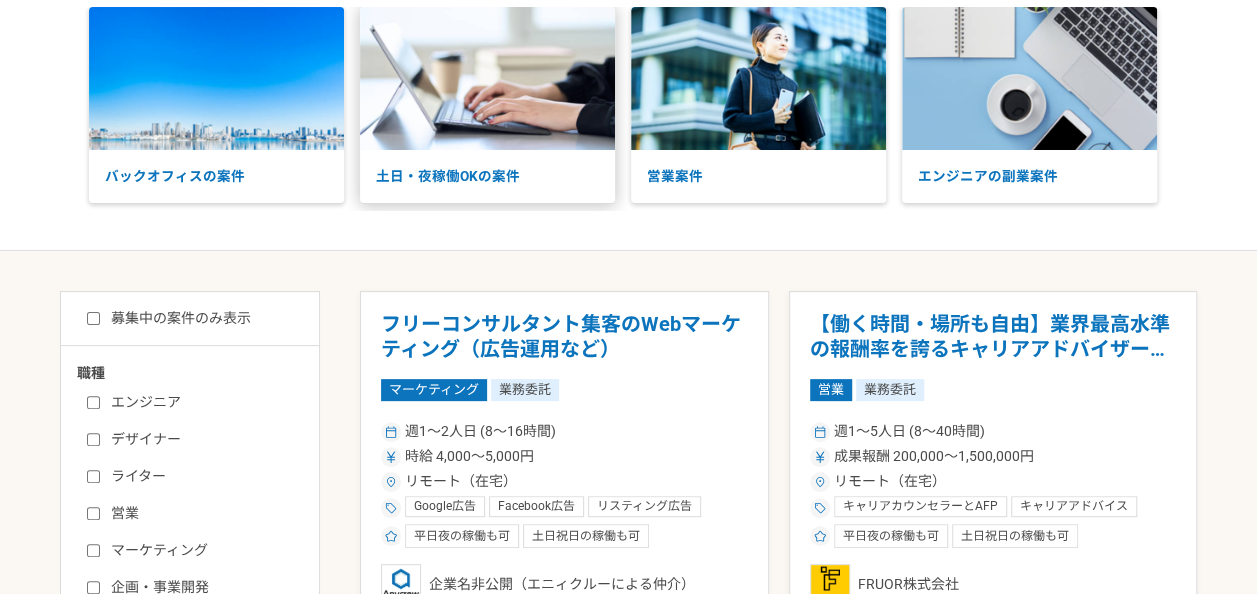 scroll, scrollTop: 200, scrollLeft: 0, axis: vertical 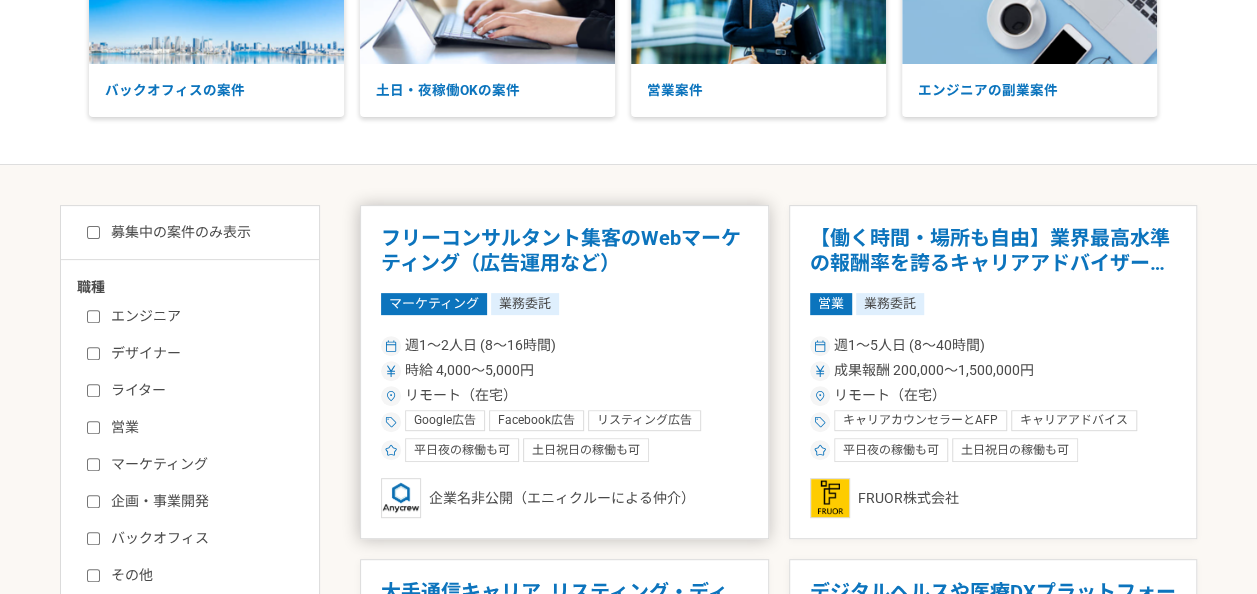 click on "フリーコンサルタント集客のWebマーケティング（広告運用など）" at bounding box center (564, 251) 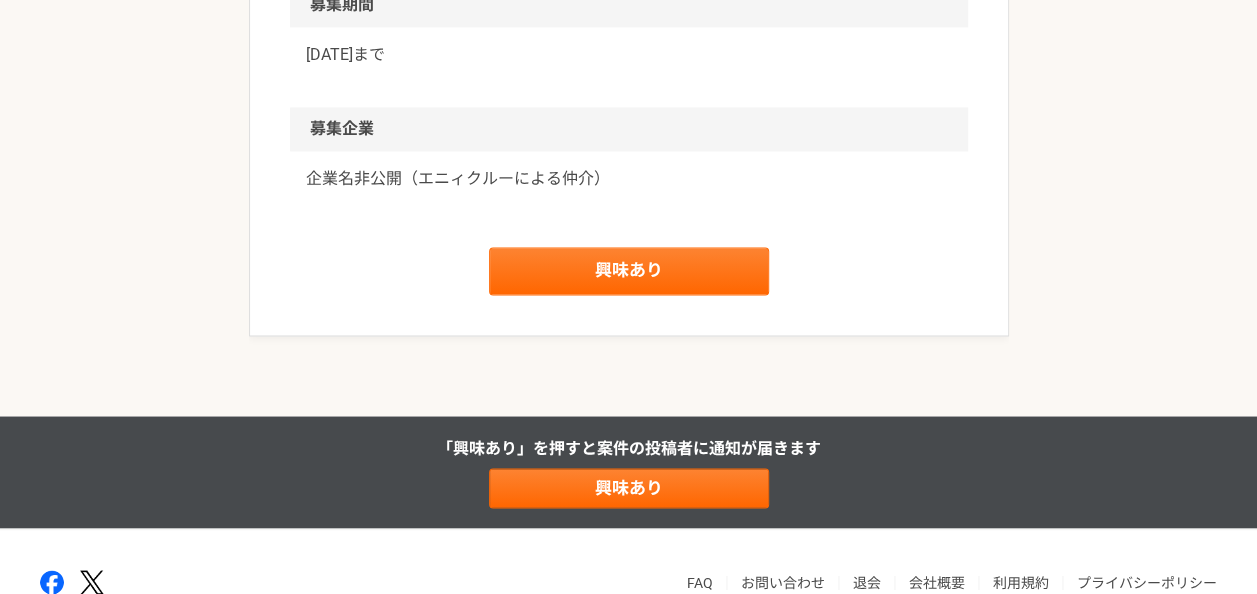 scroll, scrollTop: 1700, scrollLeft: 0, axis: vertical 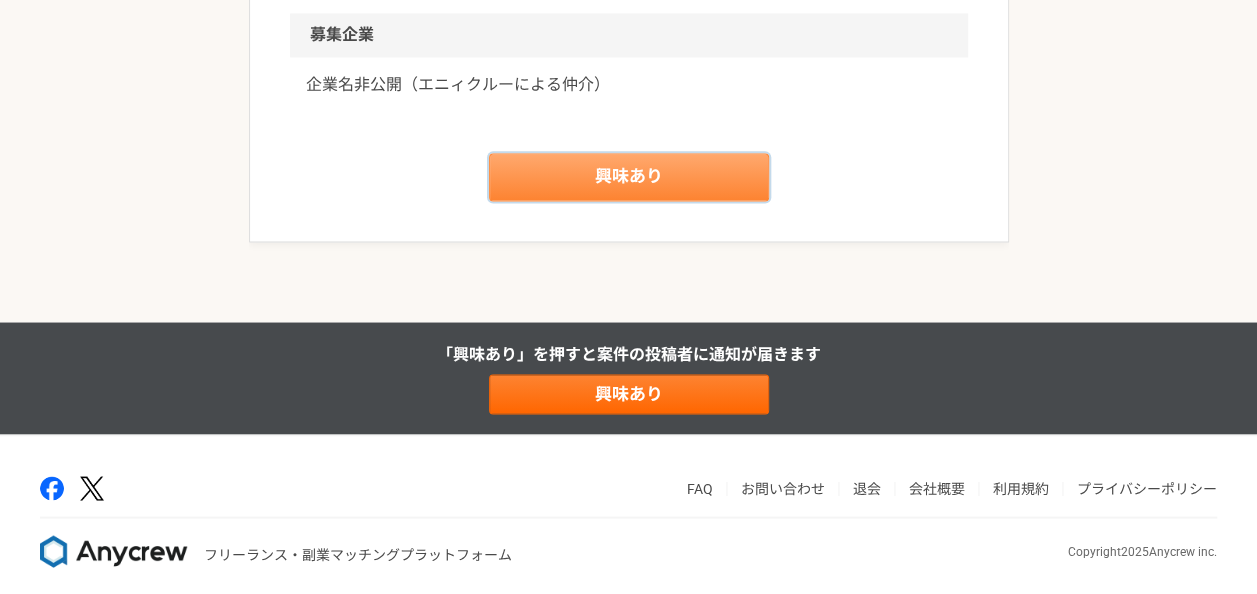 click on "興味あり" at bounding box center (629, 177) 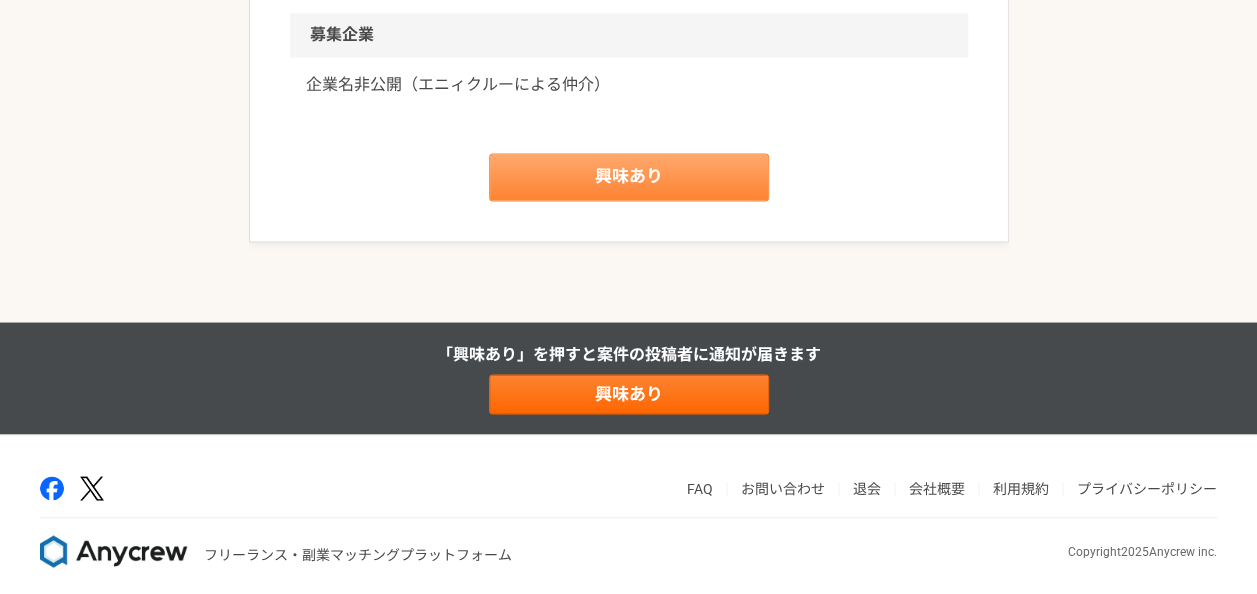 scroll, scrollTop: 0, scrollLeft: 0, axis: both 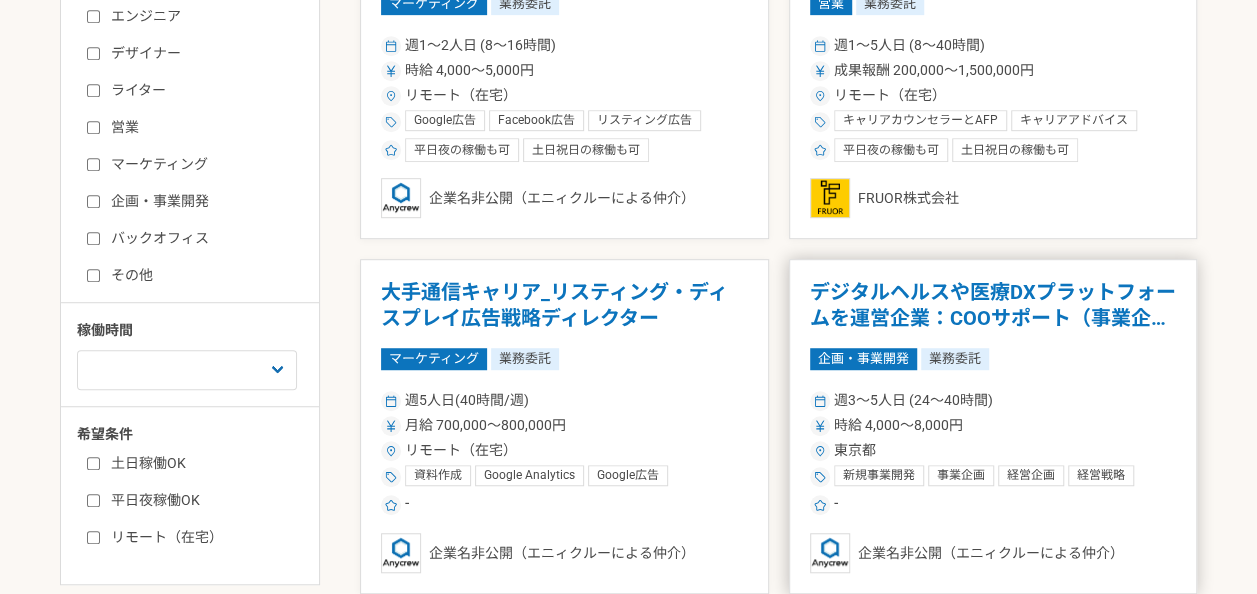 click on "デジタルヘルスや医療DXプラットフォームを運営企業：COOサポート（事業企画）" at bounding box center (993, 305) 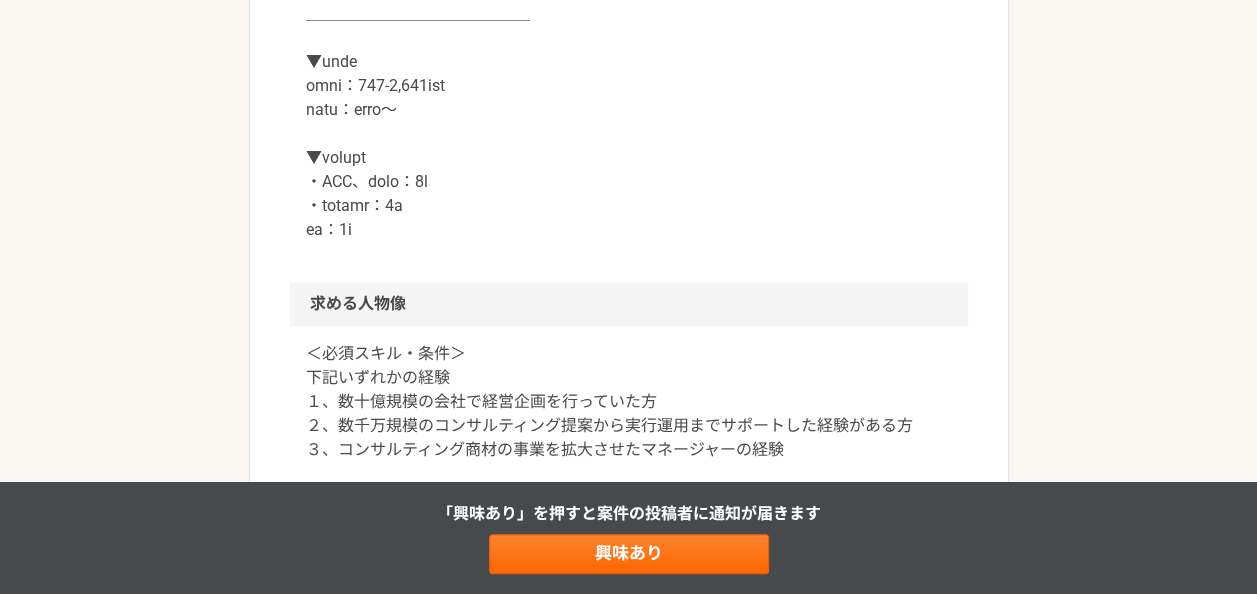 scroll, scrollTop: 1300, scrollLeft: 0, axis: vertical 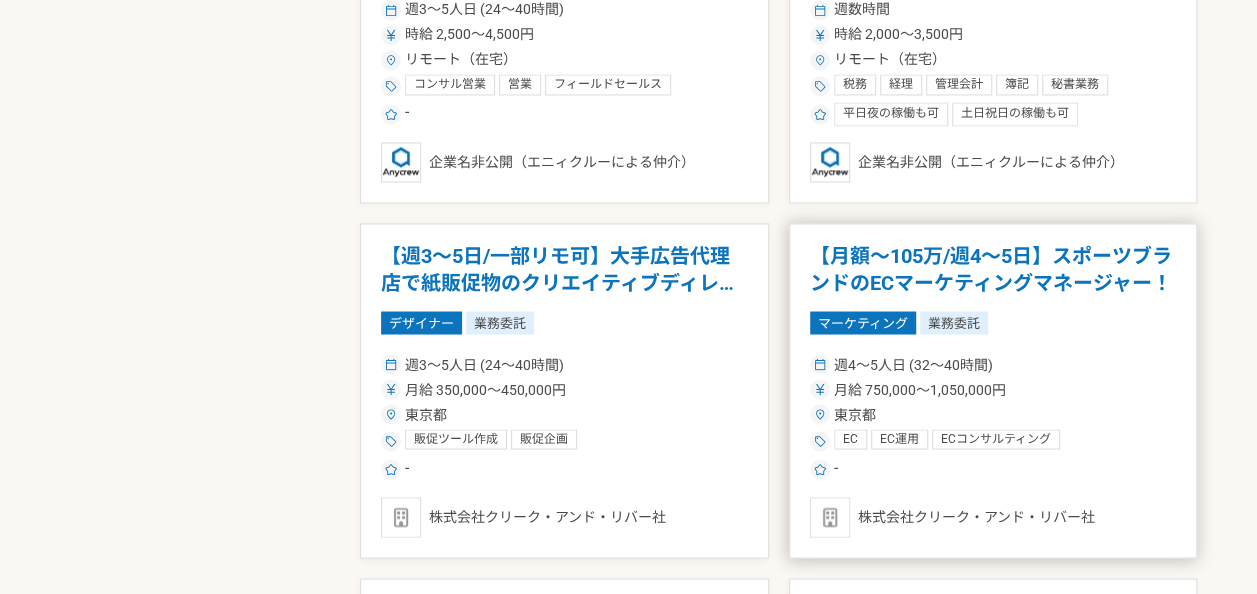 click on "【月額～105万/週4～5日】スポーツブランドのECマーケティングマネージャー！" at bounding box center [993, 269] 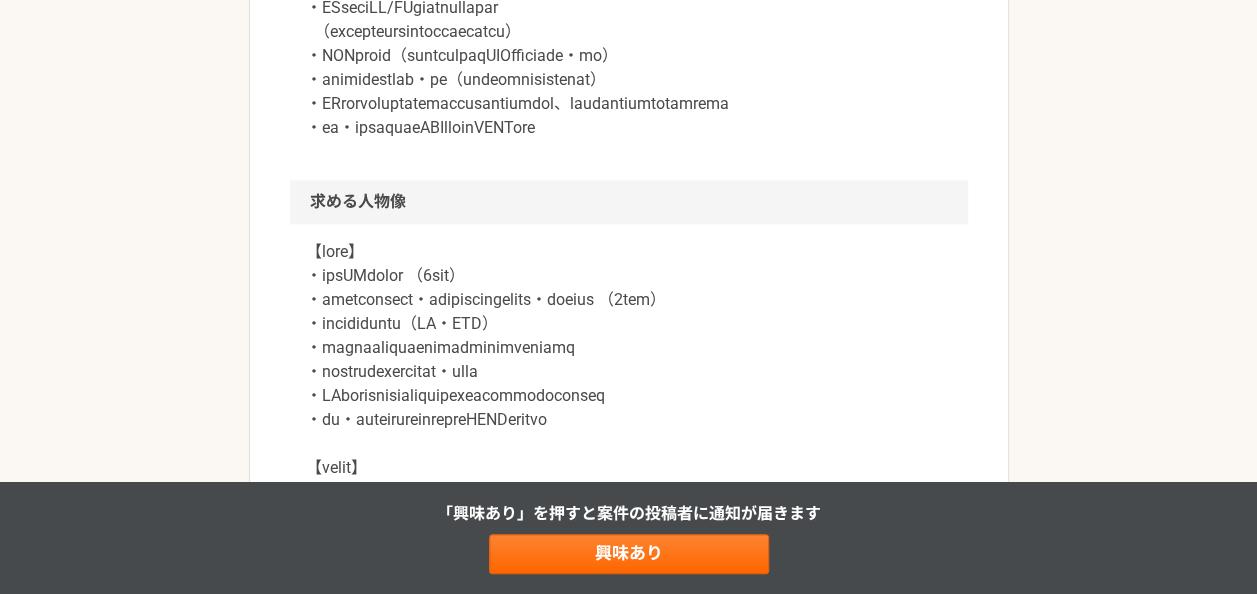 scroll, scrollTop: 1300, scrollLeft: 0, axis: vertical 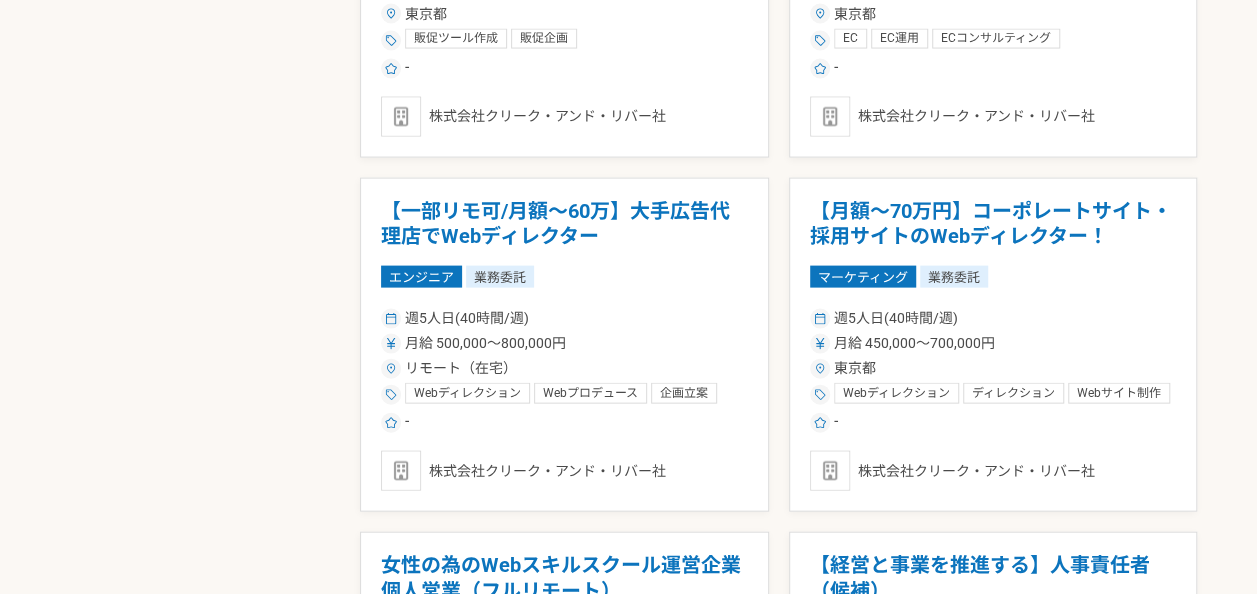 click on "【月額～70万円】コーポレートサイト・採用サイトのWebディレクター！ マーケティング 業務委託 週5人日(40時間/週) 月給 450,000〜700,000円 [STATE] Webディレクション ディレクション Webサイト制作 Webサイト・サービス運用 Webサイト改善 折衝力 プレゼンテーション UI UXデザイン UIUX設計 UI設計 UIデザイン UI評価 UXデザイン UXディレクション SEO Webマーケティング 市場調査 商品企画、マーケティング、市場調査 - 株式会社クリーク・アンド・リバー社" at bounding box center [993, 345] 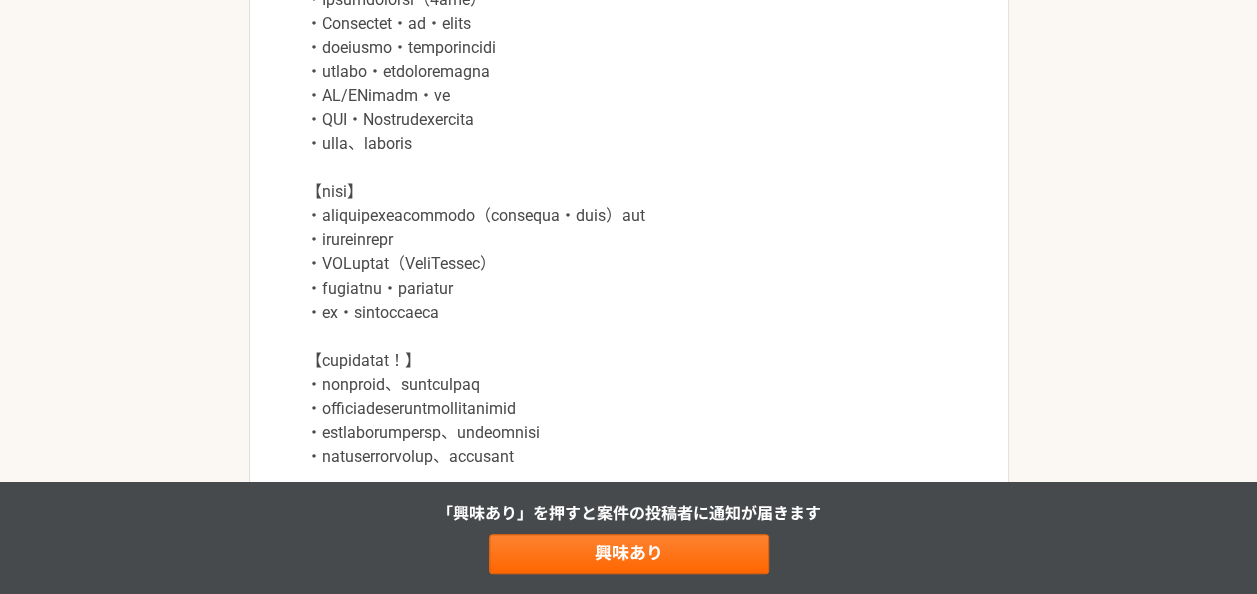 scroll, scrollTop: 1800, scrollLeft: 0, axis: vertical 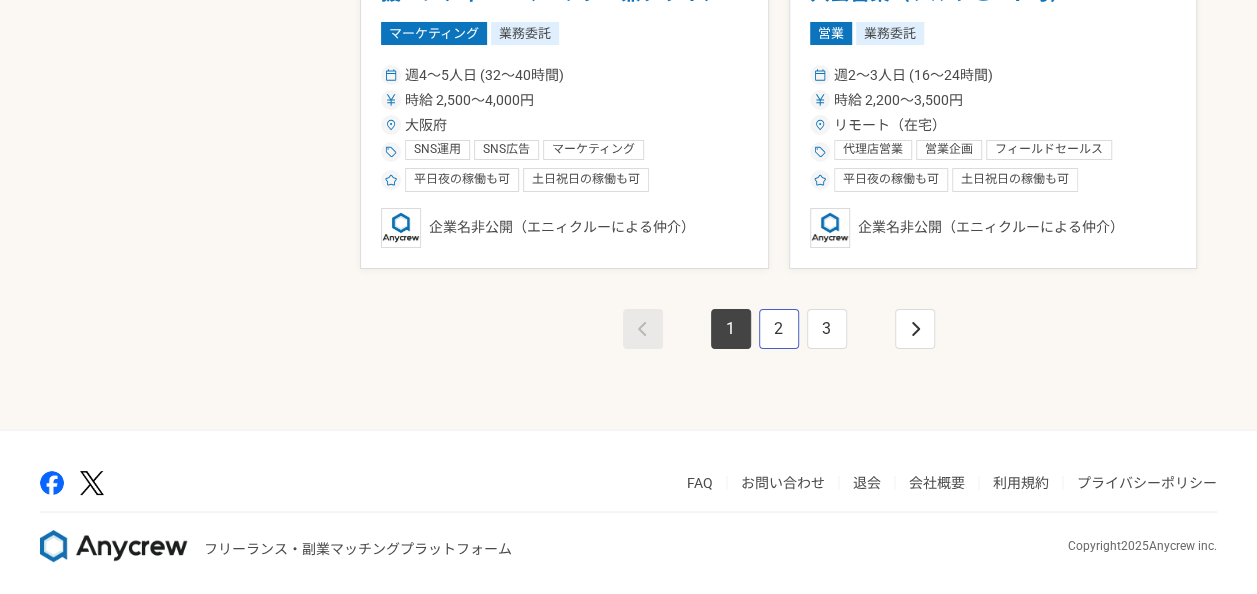 click on "2" at bounding box center [779, 329] 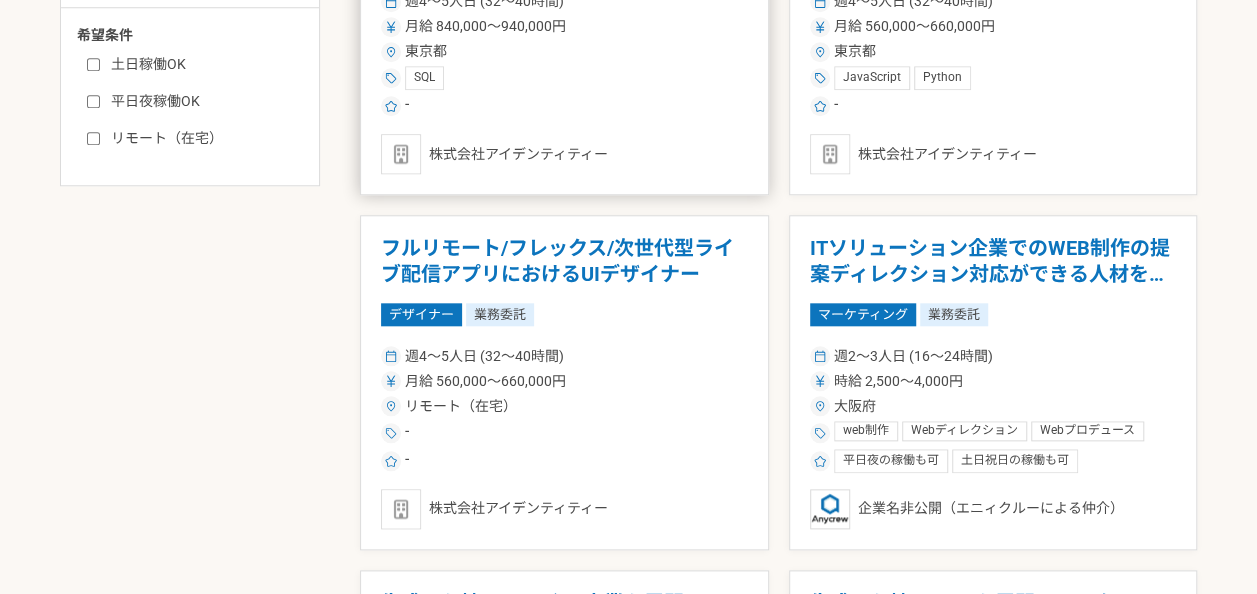 scroll, scrollTop: 900, scrollLeft: 0, axis: vertical 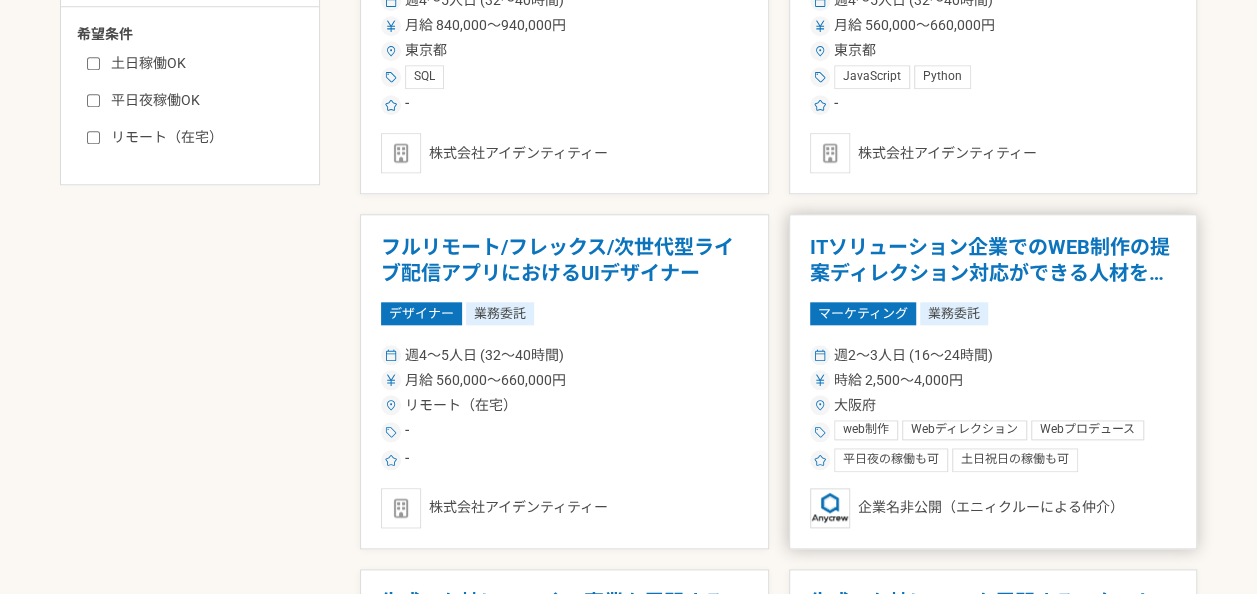 click on "ITソリューション企業でのWEB制作の提案ディレクション対応ができる人材を募集" at bounding box center [993, 260] 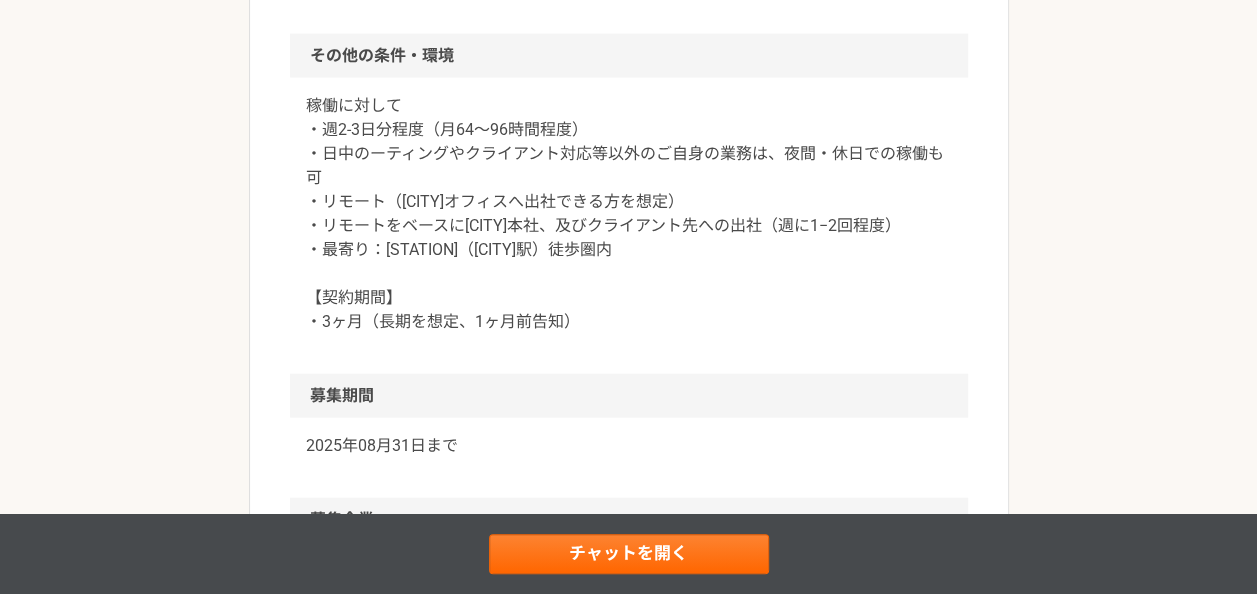 scroll, scrollTop: 2200, scrollLeft: 0, axis: vertical 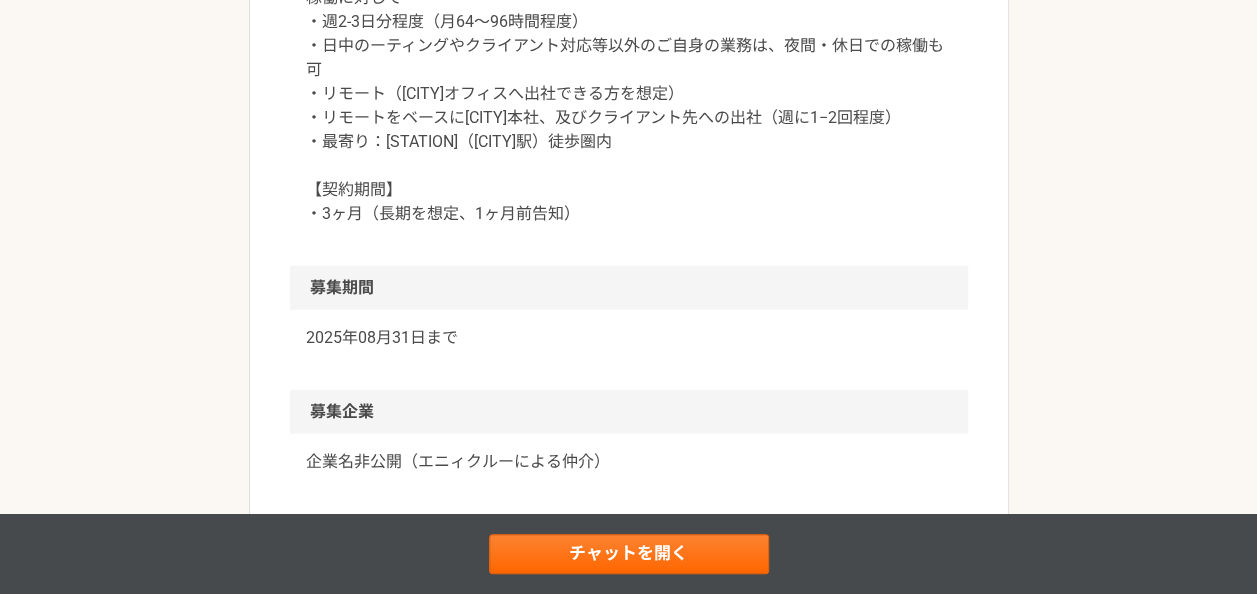 drag, startPoint x: 663, startPoint y: 70, endPoint x: 596, endPoint y: 54, distance: 68.88396 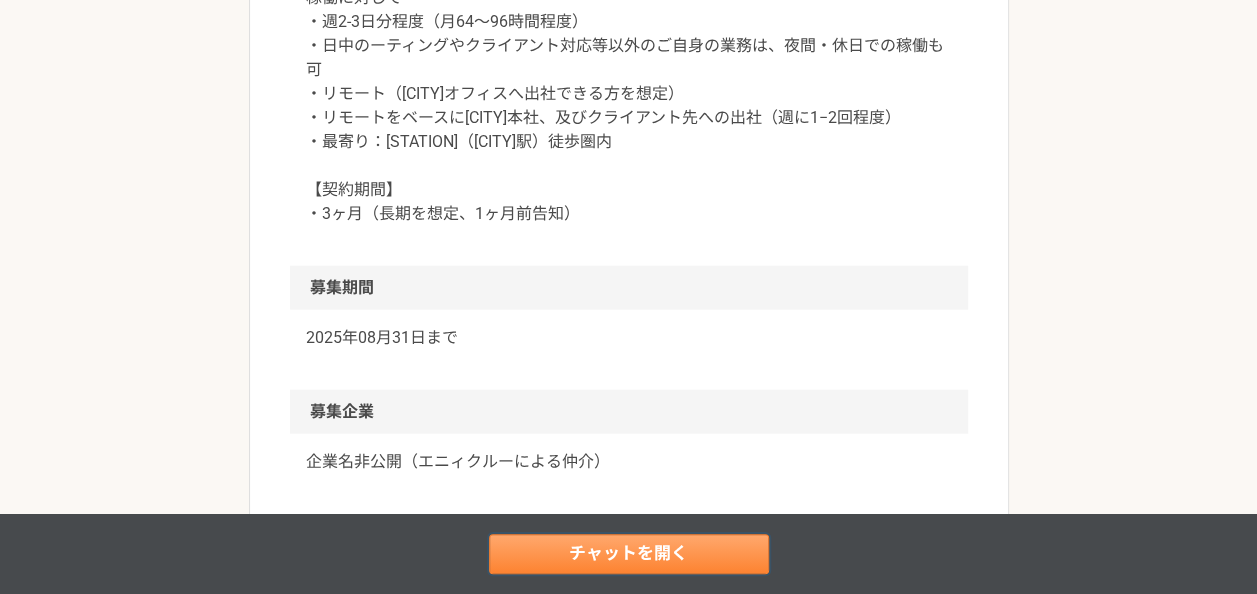 click on "チャットを開く" at bounding box center (629, 554) 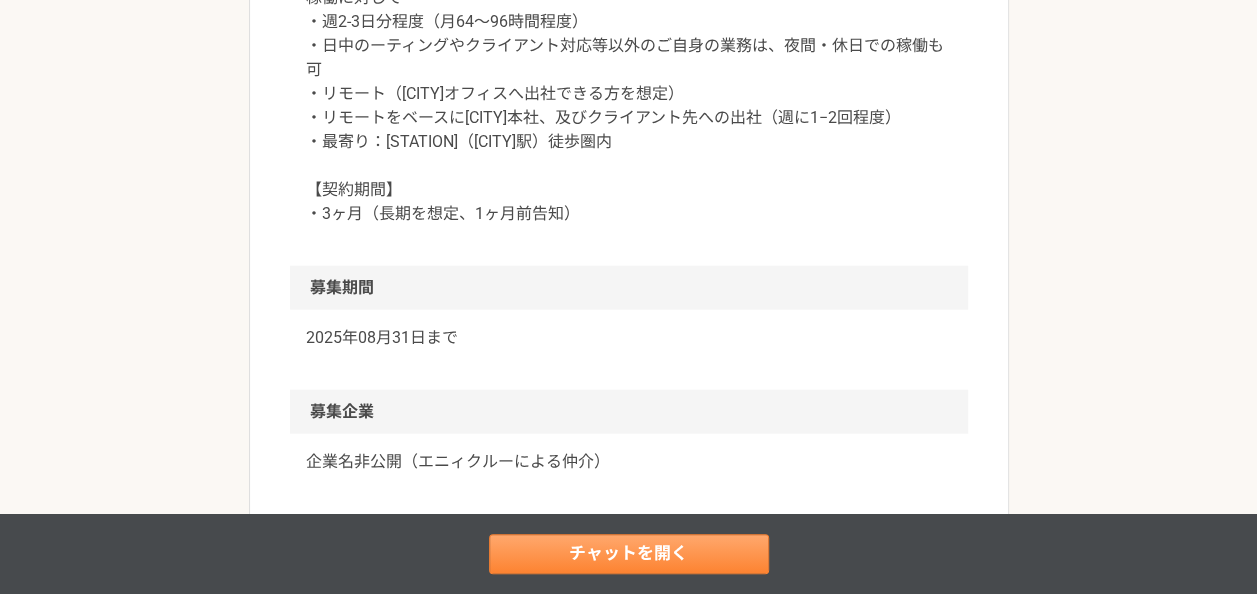 scroll, scrollTop: 0, scrollLeft: 0, axis: both 